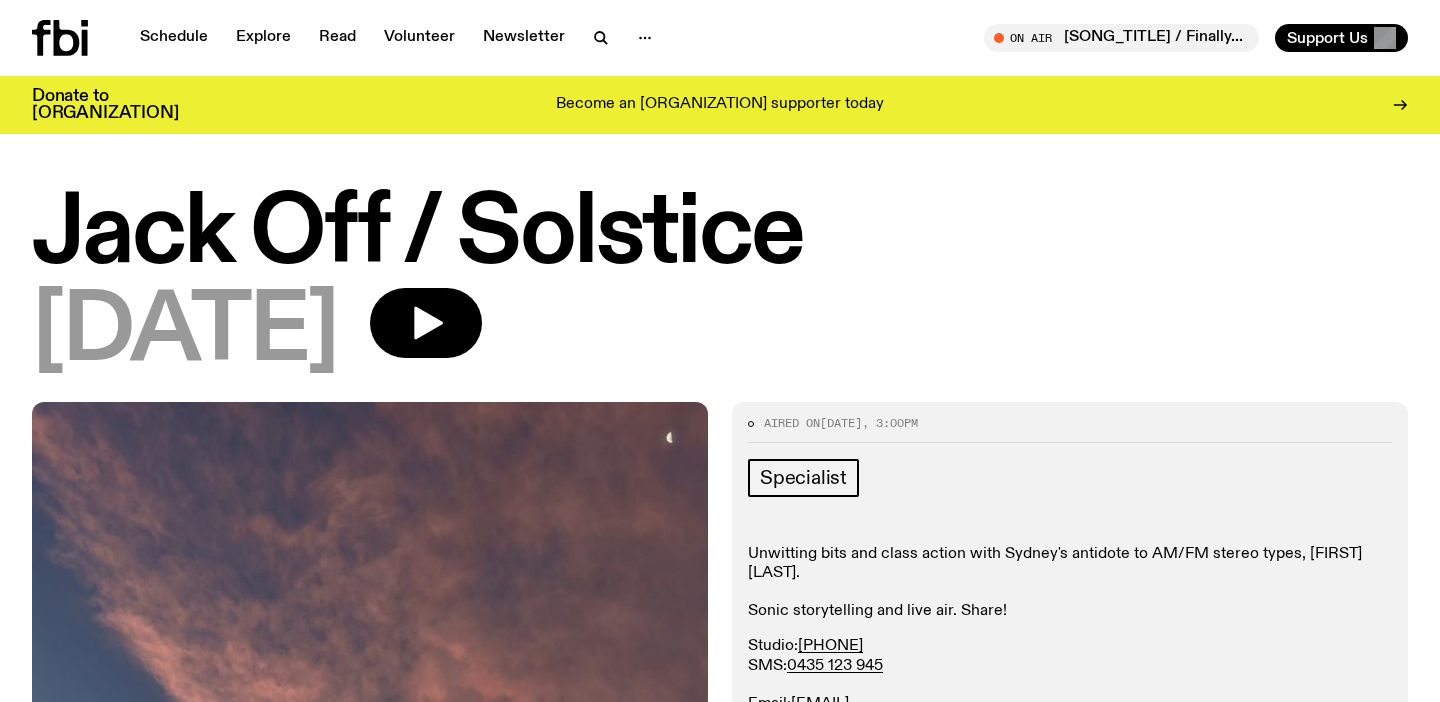 scroll, scrollTop: 0, scrollLeft: 0, axis: both 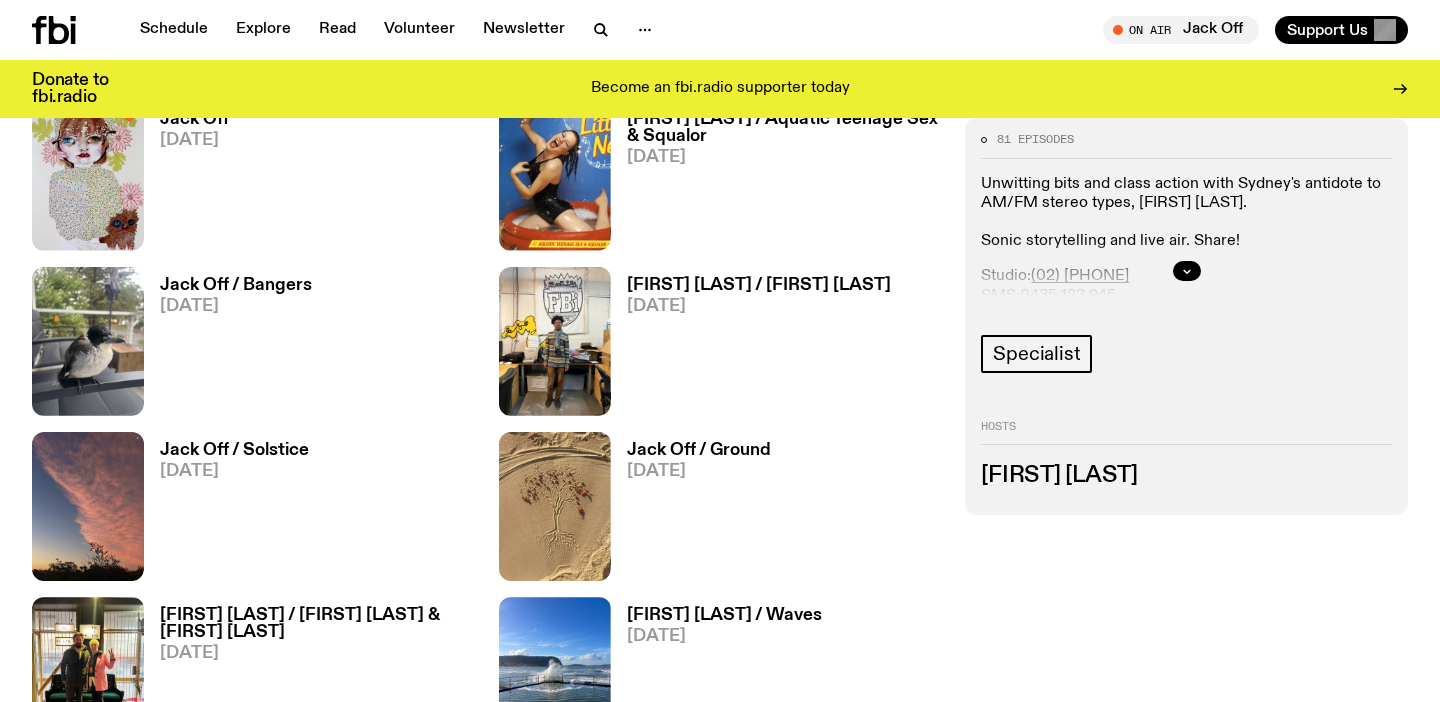 click on "[DATE]" at bounding box center (194, 140) 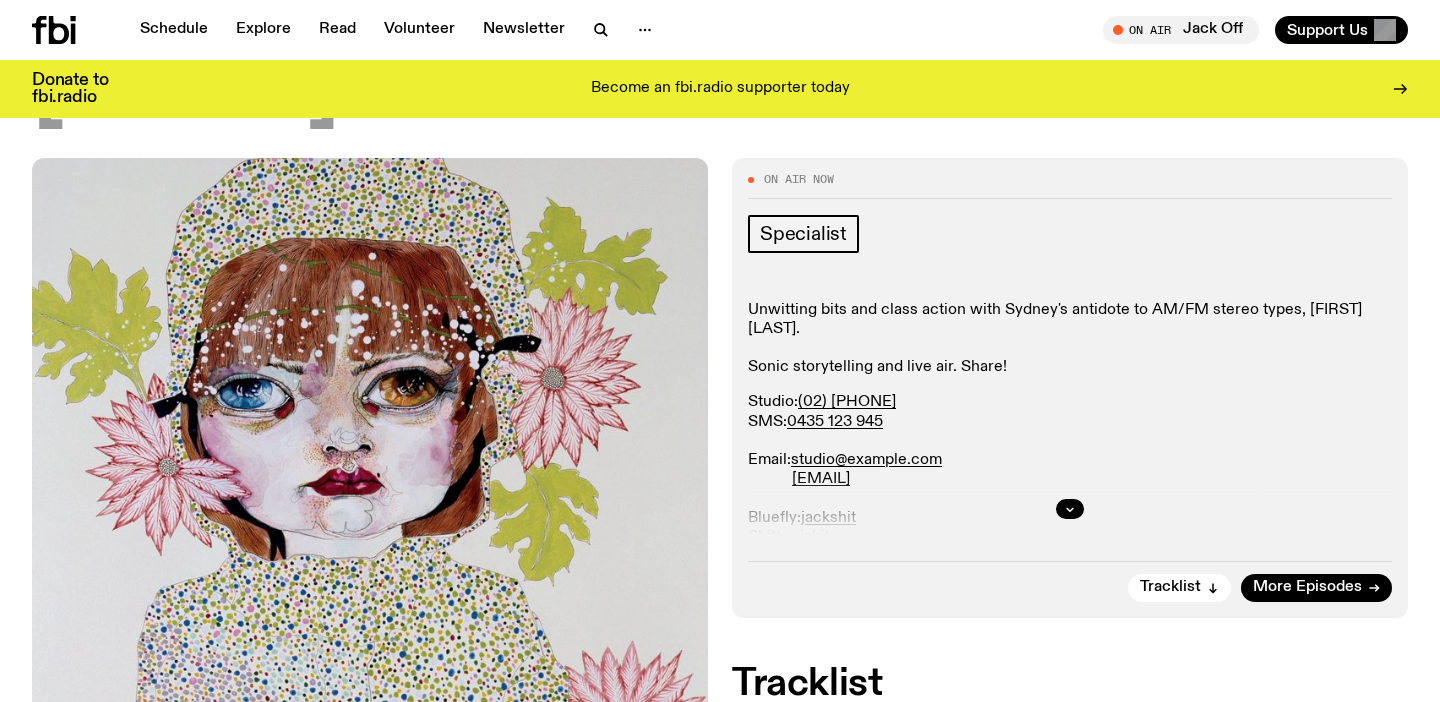 scroll, scrollTop: 259, scrollLeft: 0, axis: vertical 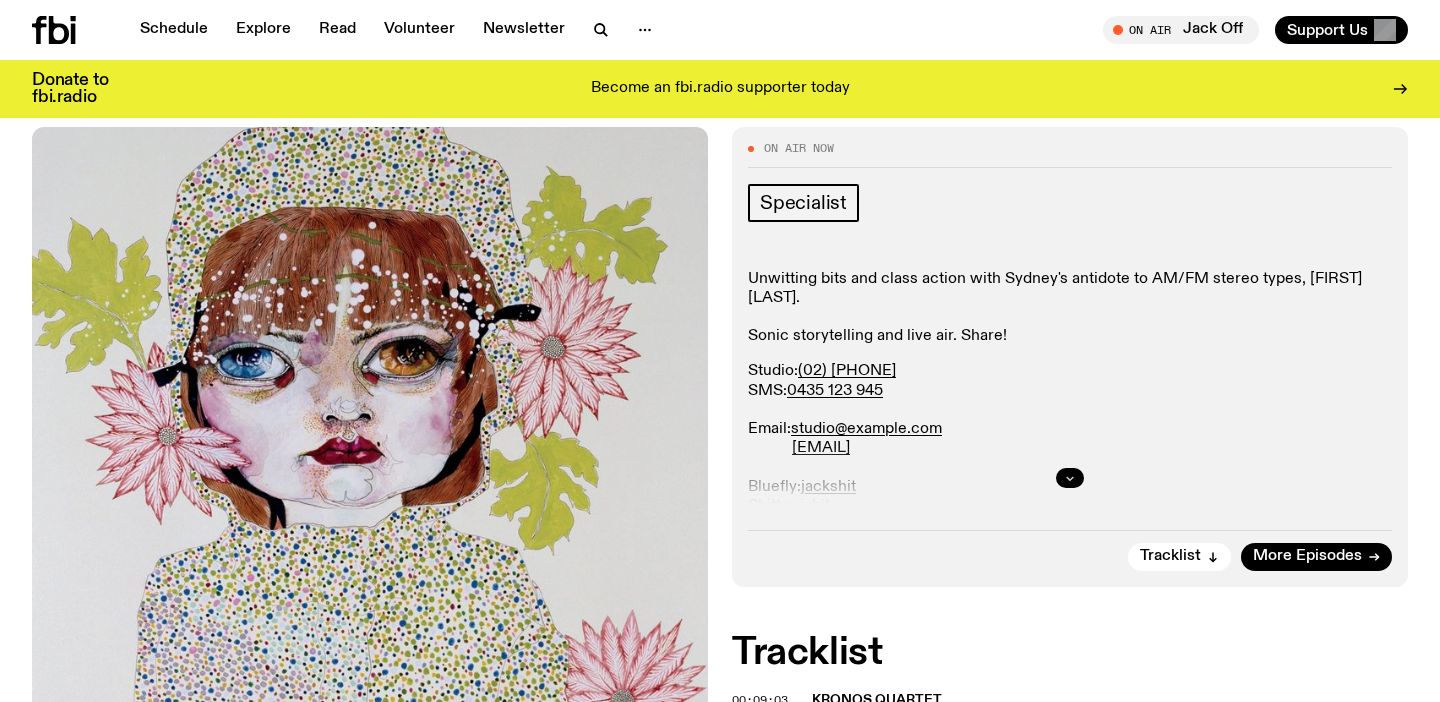 click at bounding box center (1070, 478) 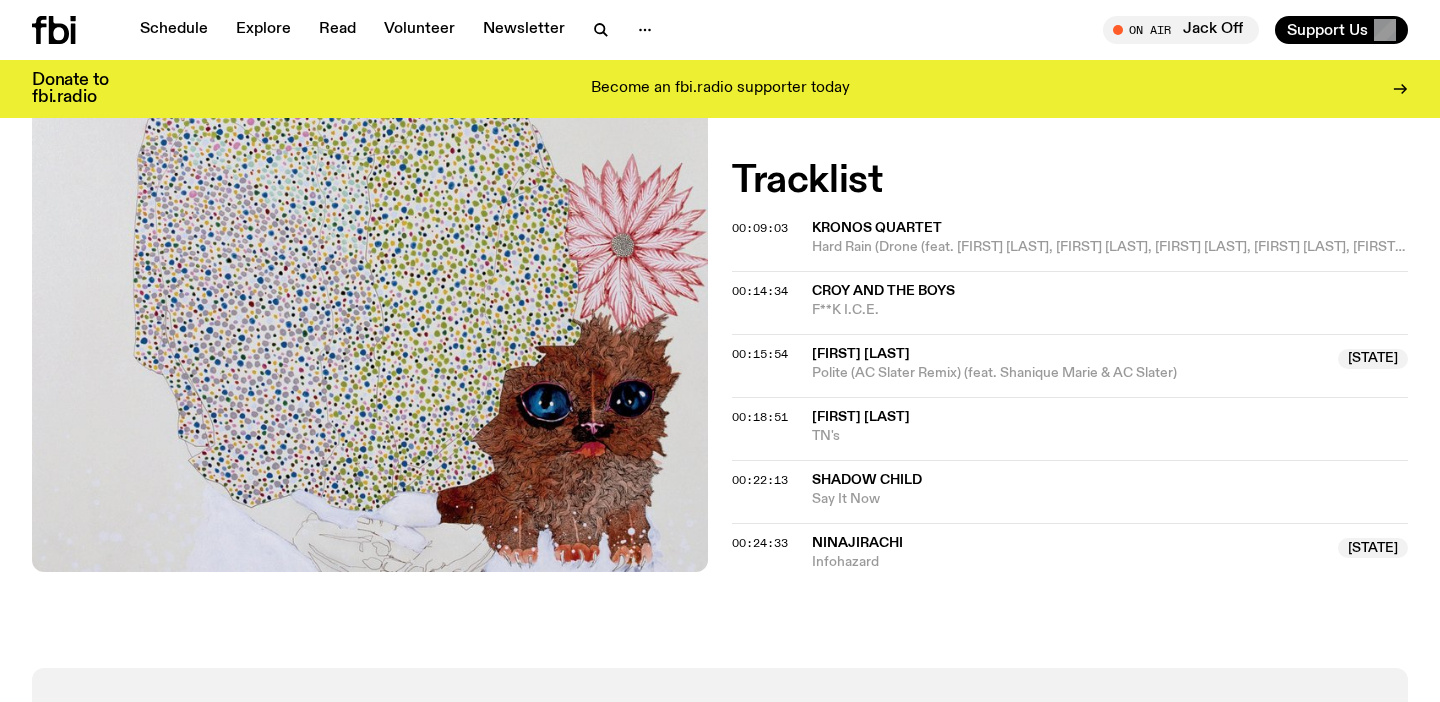 scroll, scrollTop: 1300, scrollLeft: 0, axis: vertical 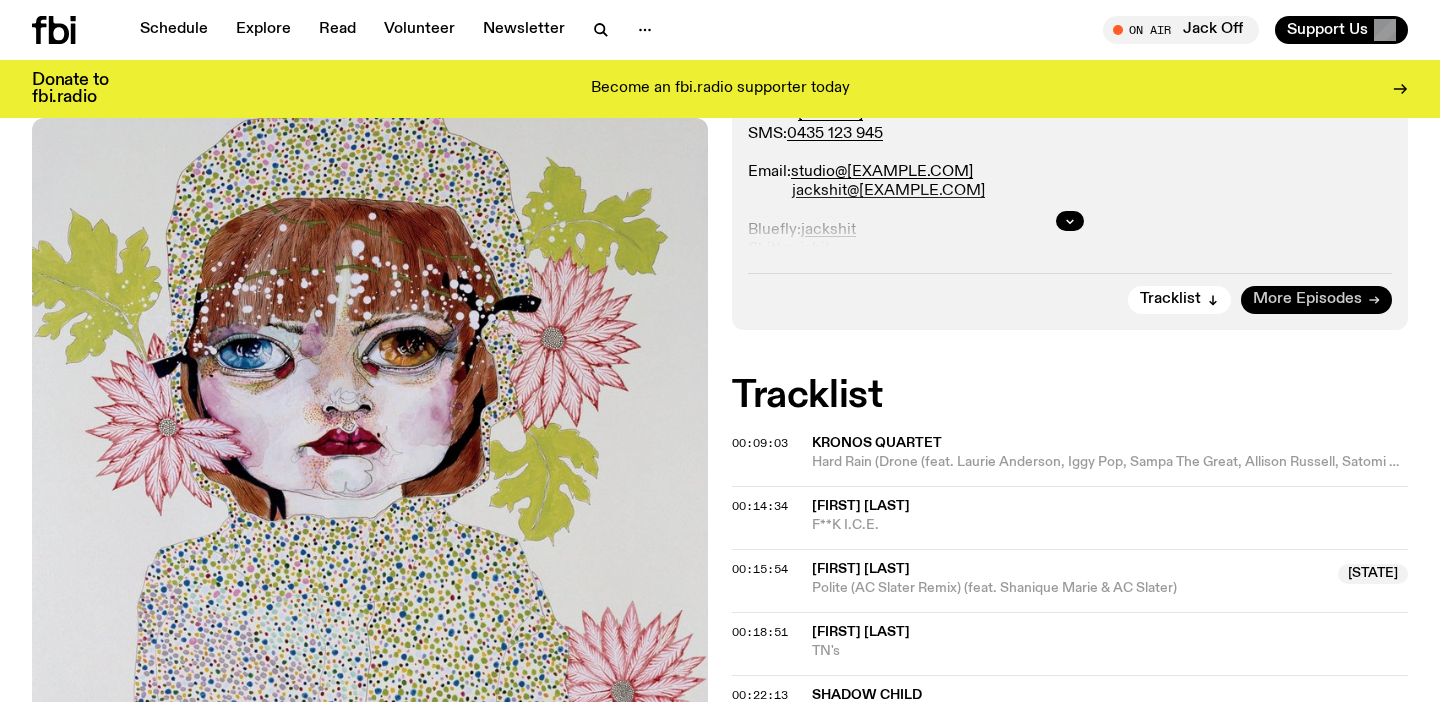click on "More Episodes" at bounding box center [1316, 300] 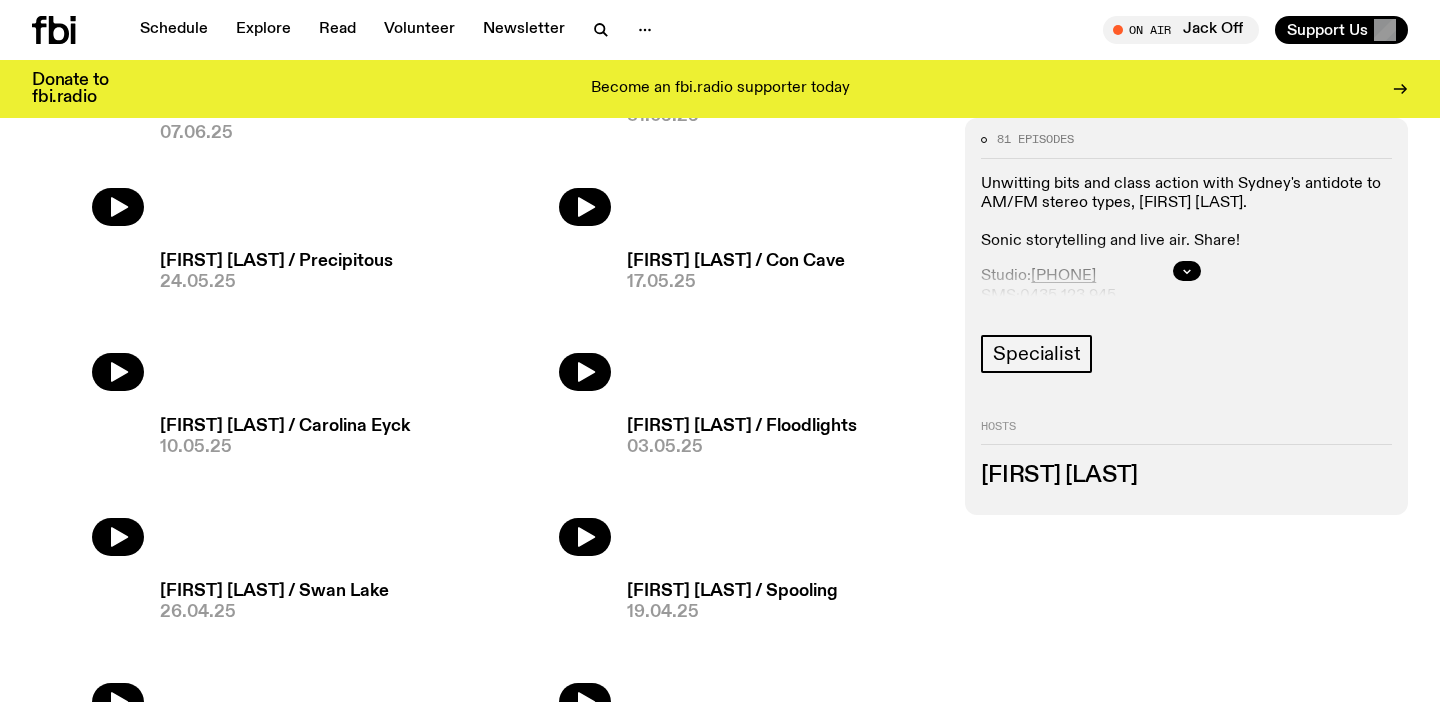 scroll, scrollTop: 781, scrollLeft: 0, axis: vertical 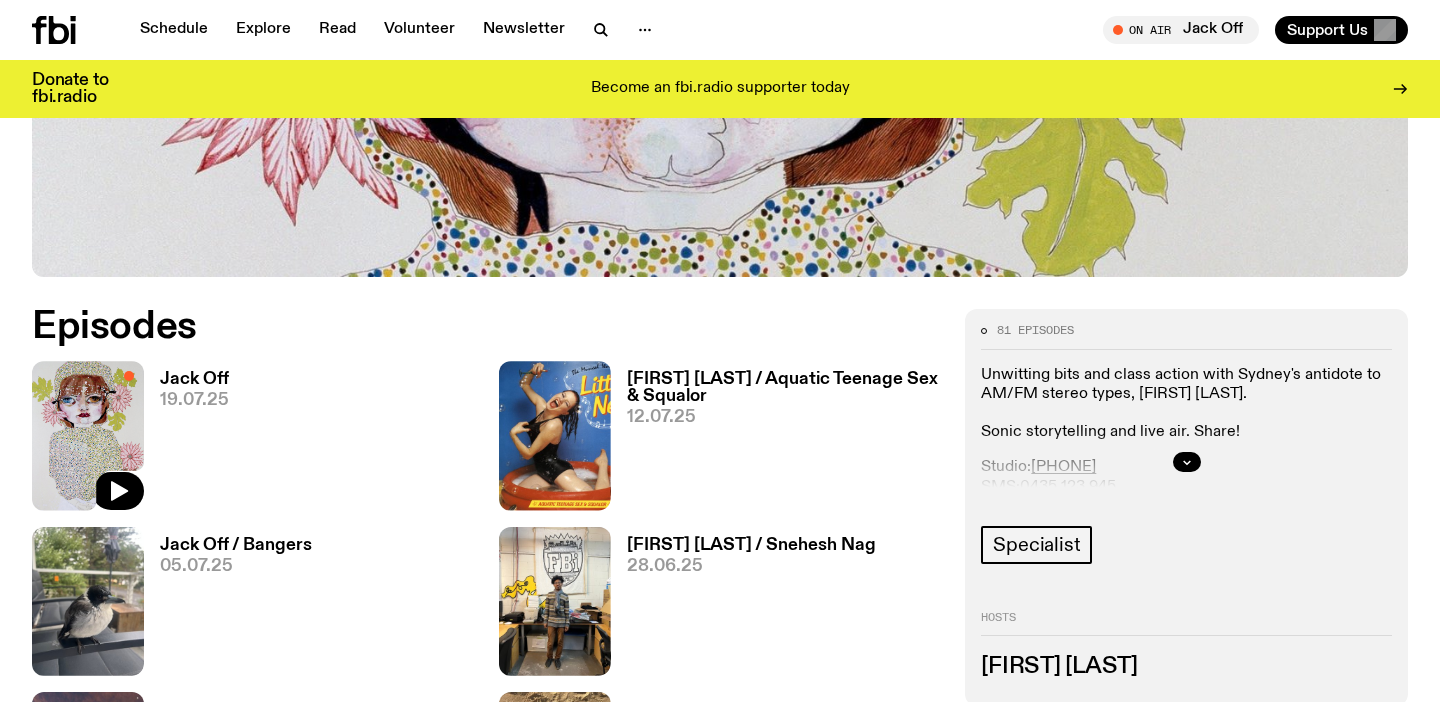 click 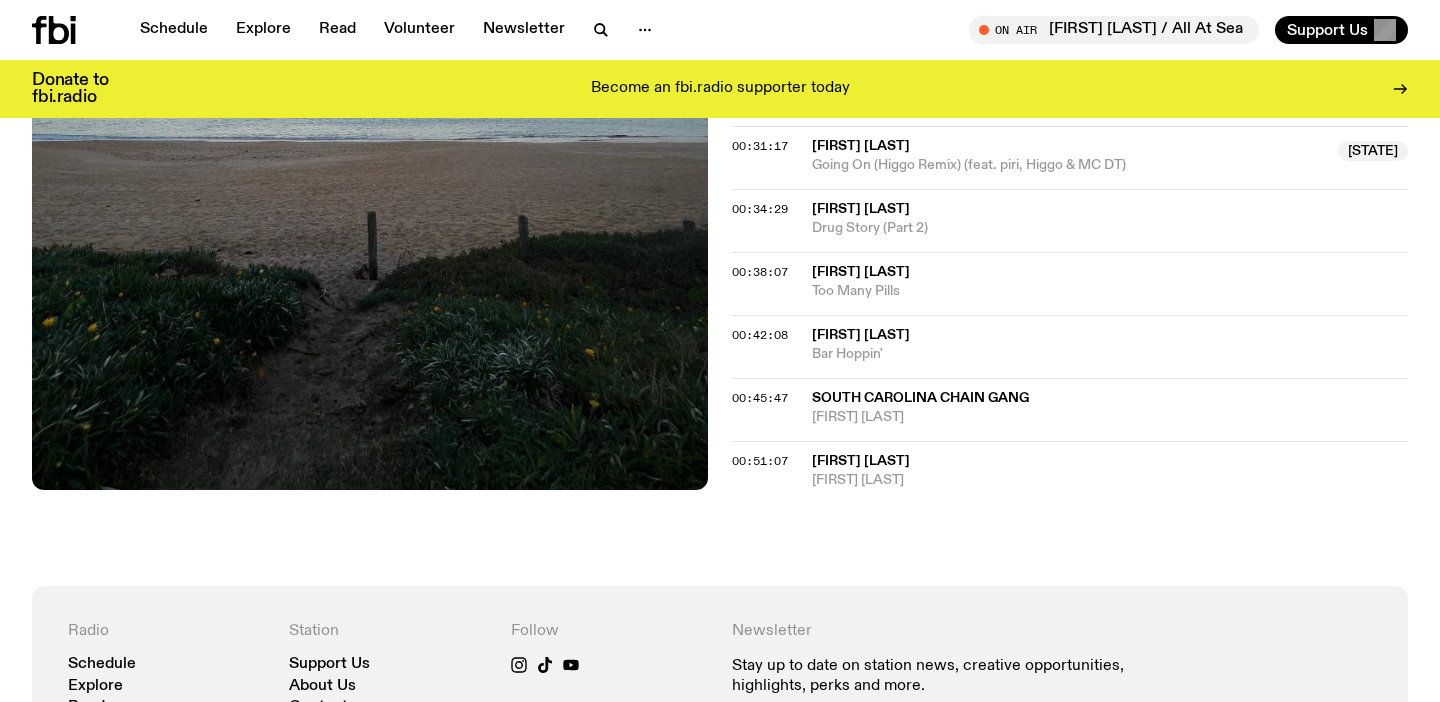 scroll, scrollTop: 1229, scrollLeft: 0, axis: vertical 